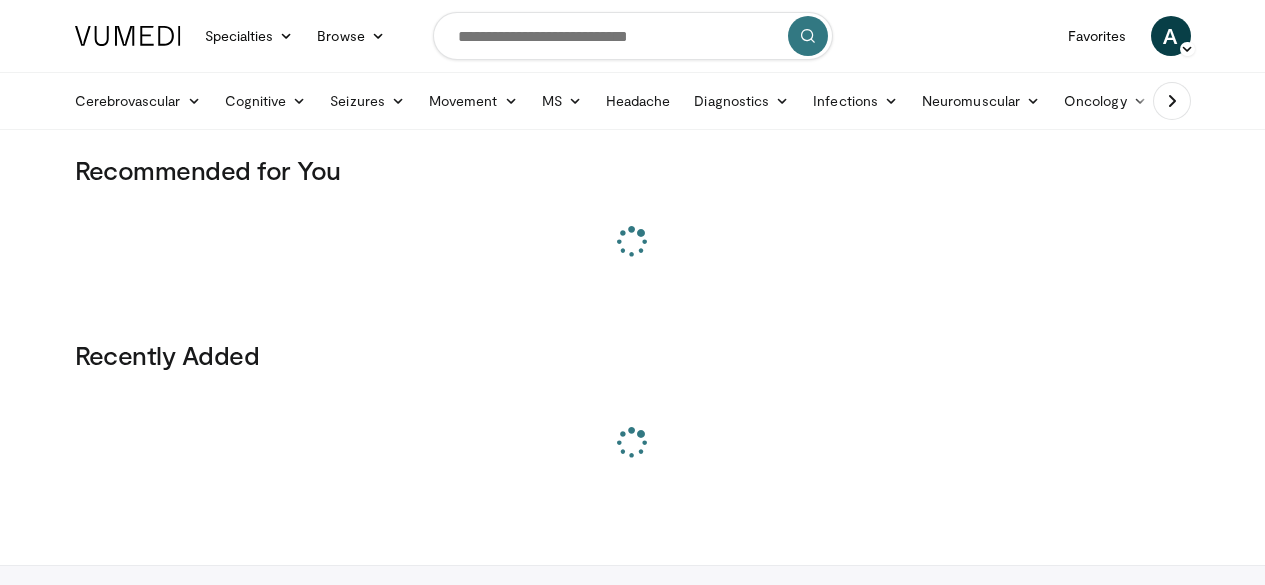 scroll, scrollTop: 0, scrollLeft: 0, axis: both 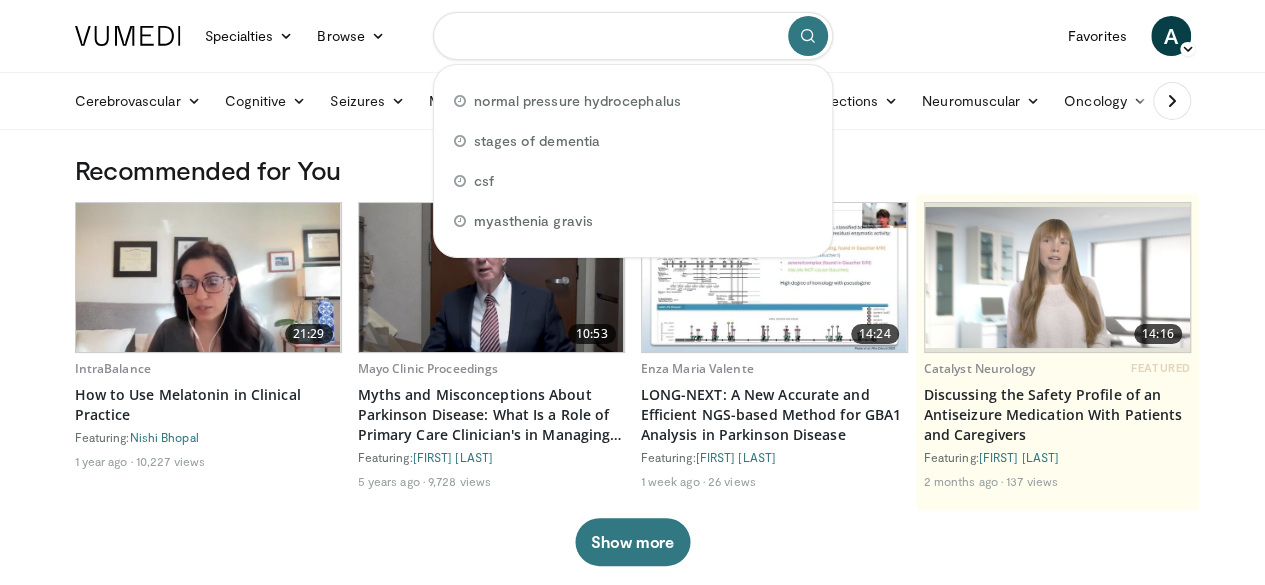 click at bounding box center [633, 36] 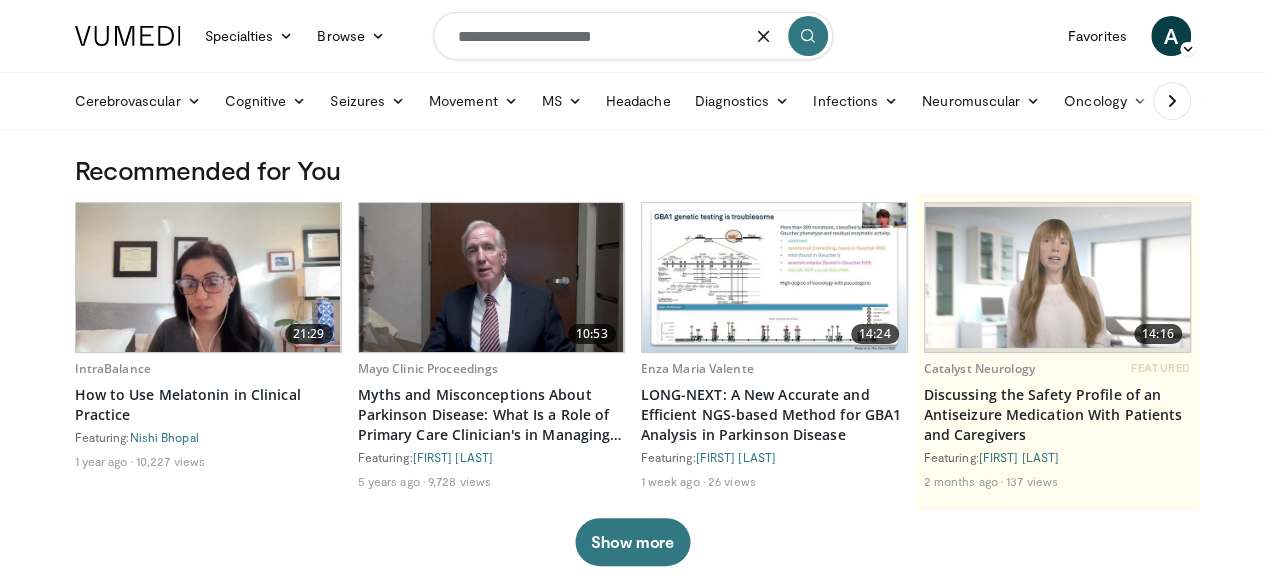 type on "**********" 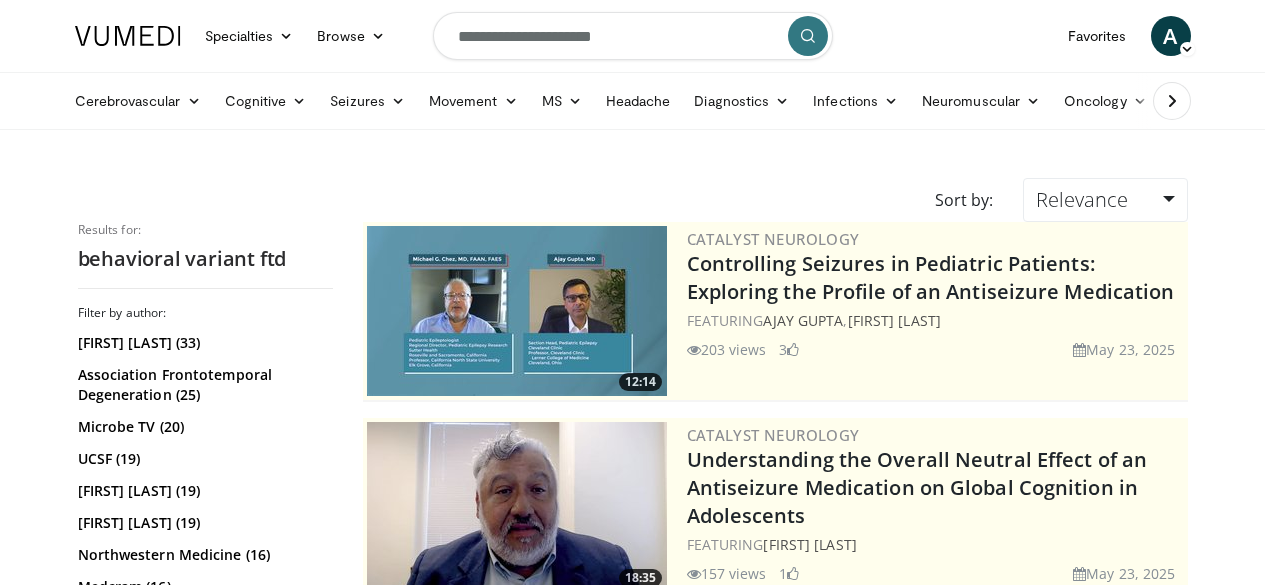 scroll, scrollTop: 0, scrollLeft: 0, axis: both 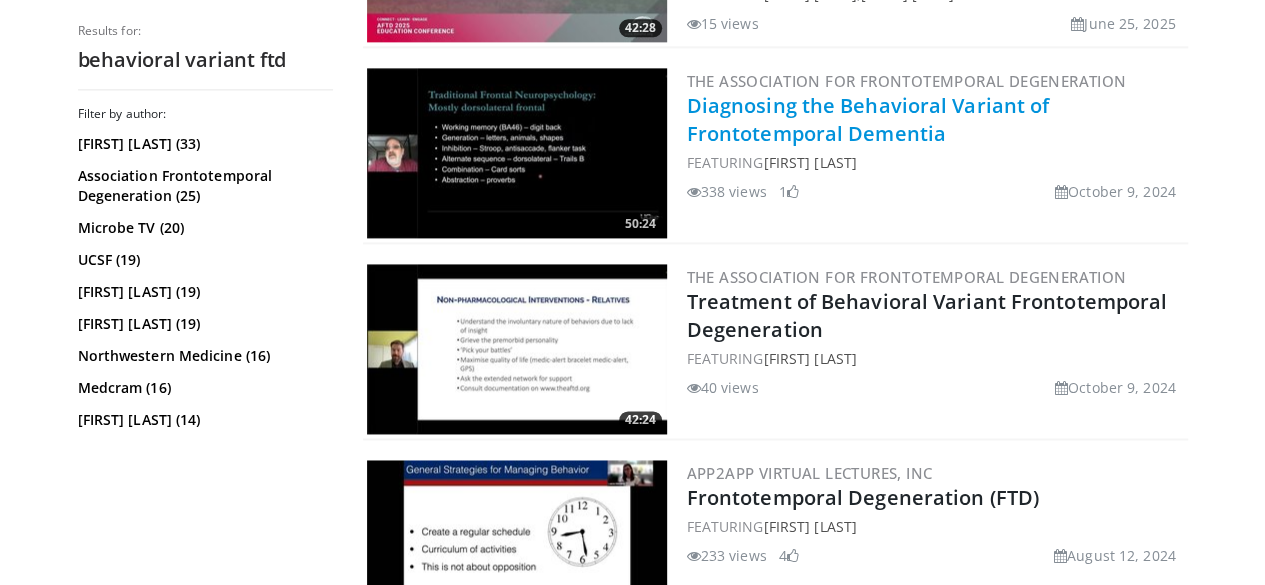 click on "Diagnosing the Behavioral Variant of Frontotemporal Dementia" at bounding box center (868, 119) 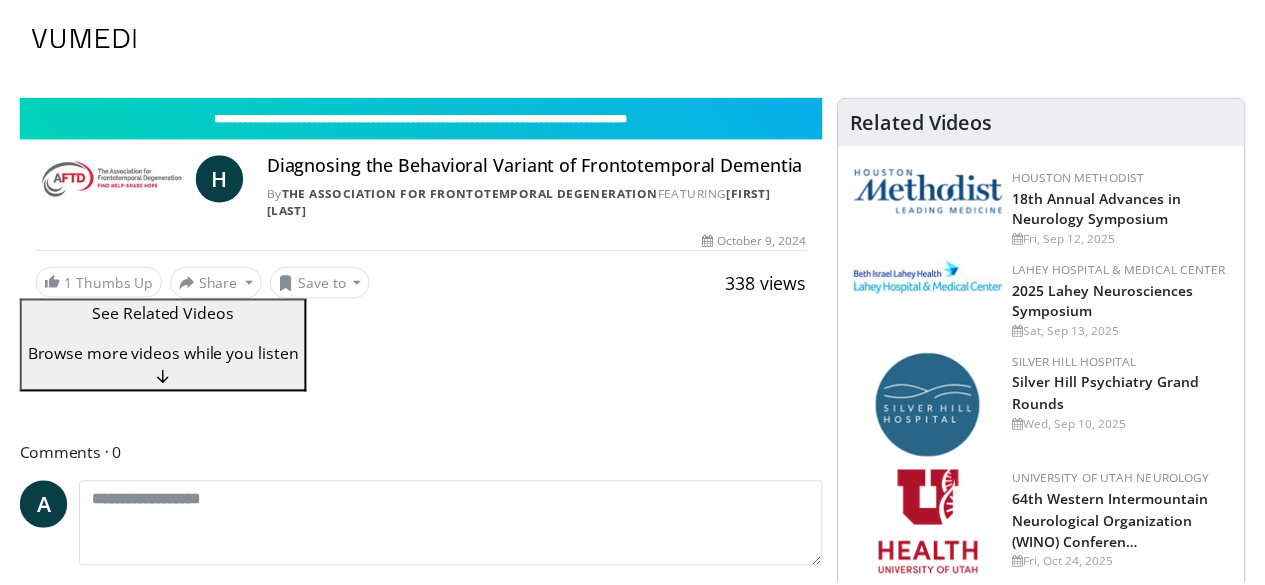 scroll, scrollTop: 0, scrollLeft: 0, axis: both 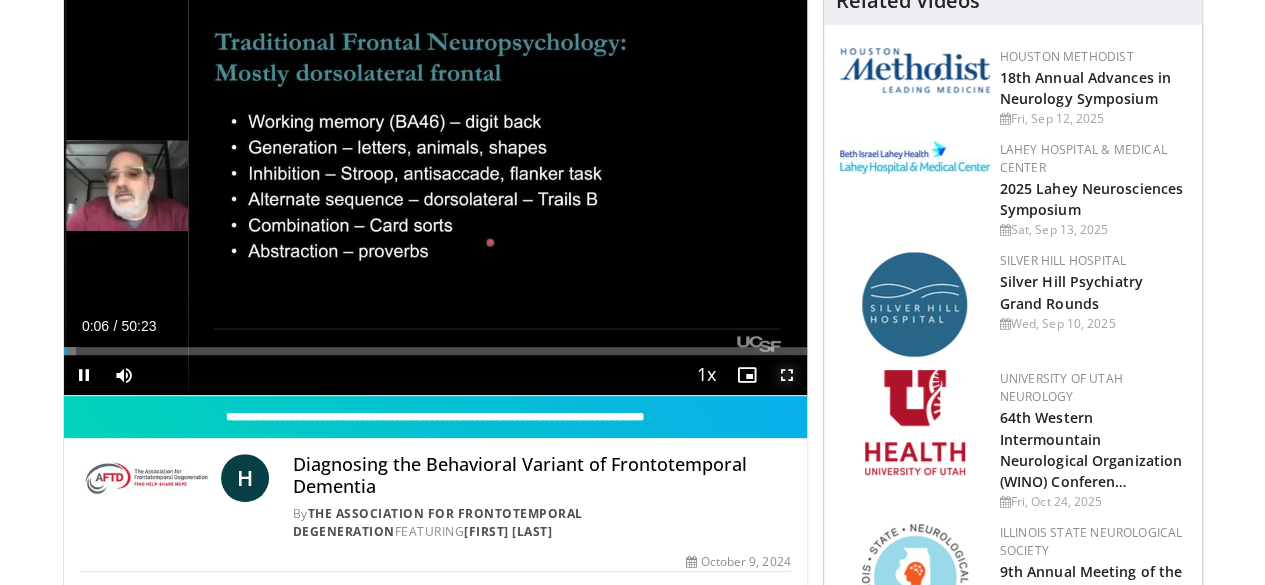 click at bounding box center (787, 375) 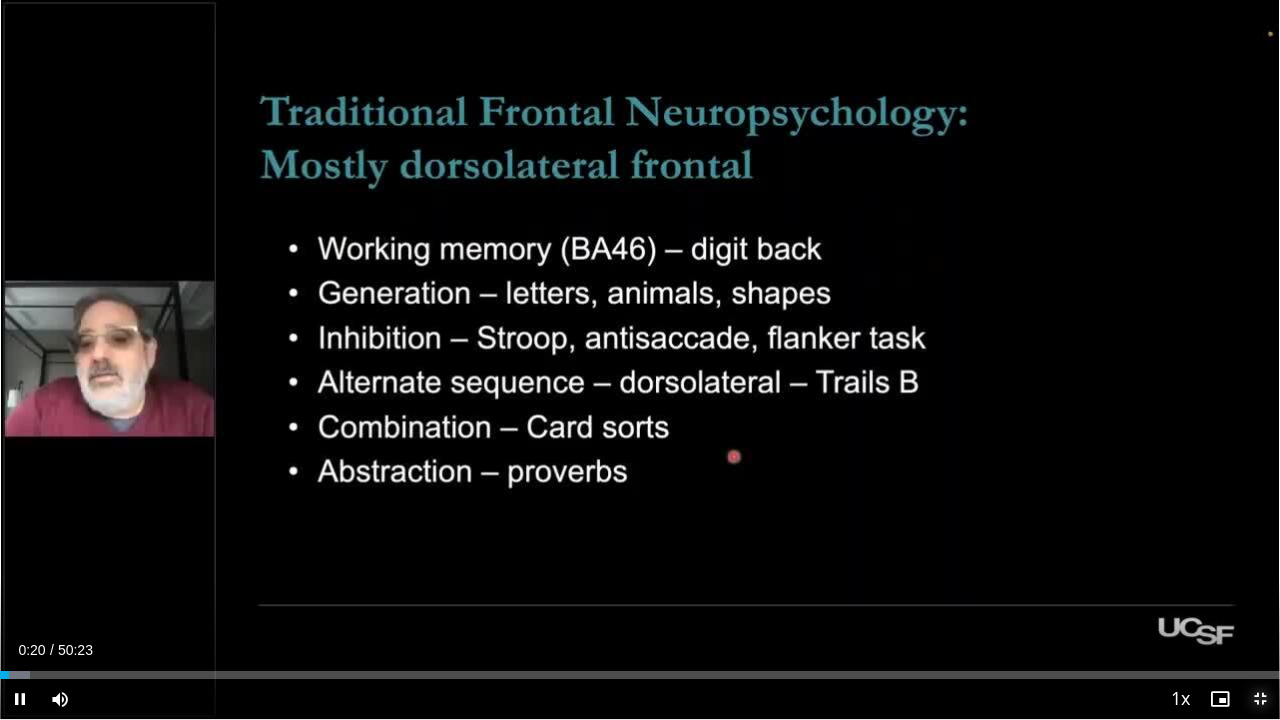 click at bounding box center [1260, 699] 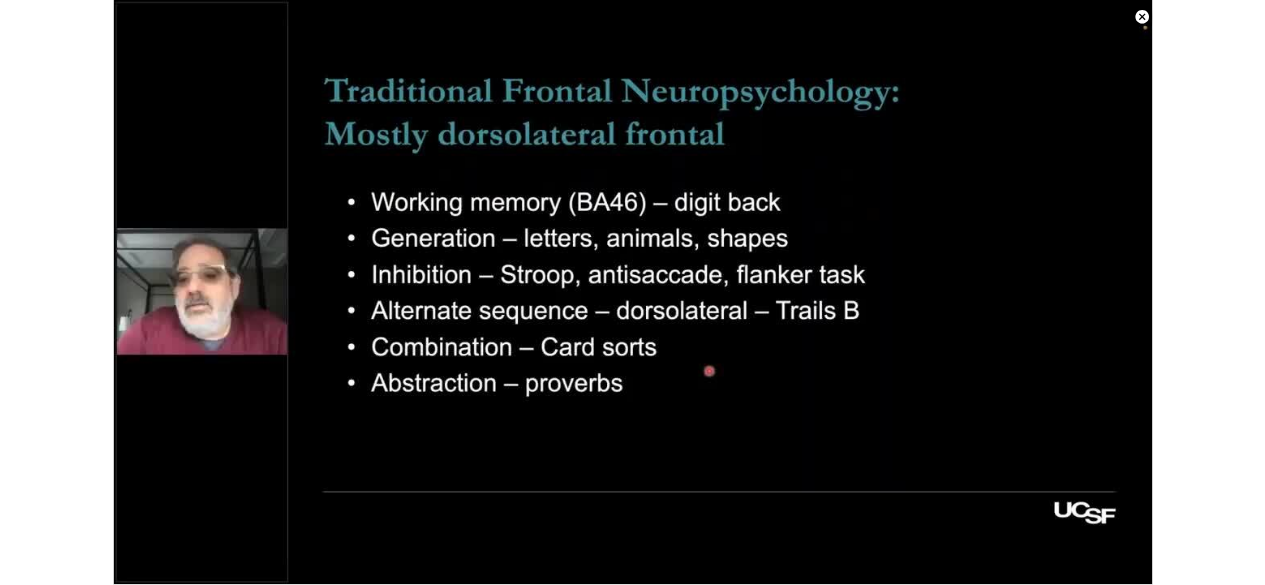 scroll, scrollTop: 635, scrollLeft: 0, axis: vertical 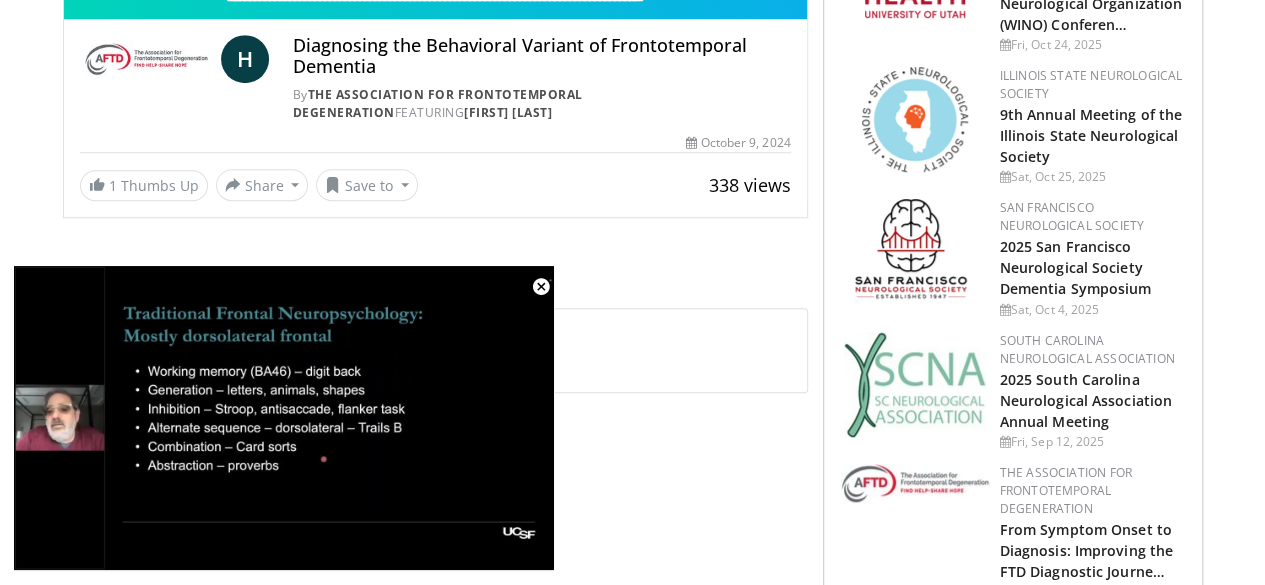 click on "**********" at bounding box center [443, 1416] 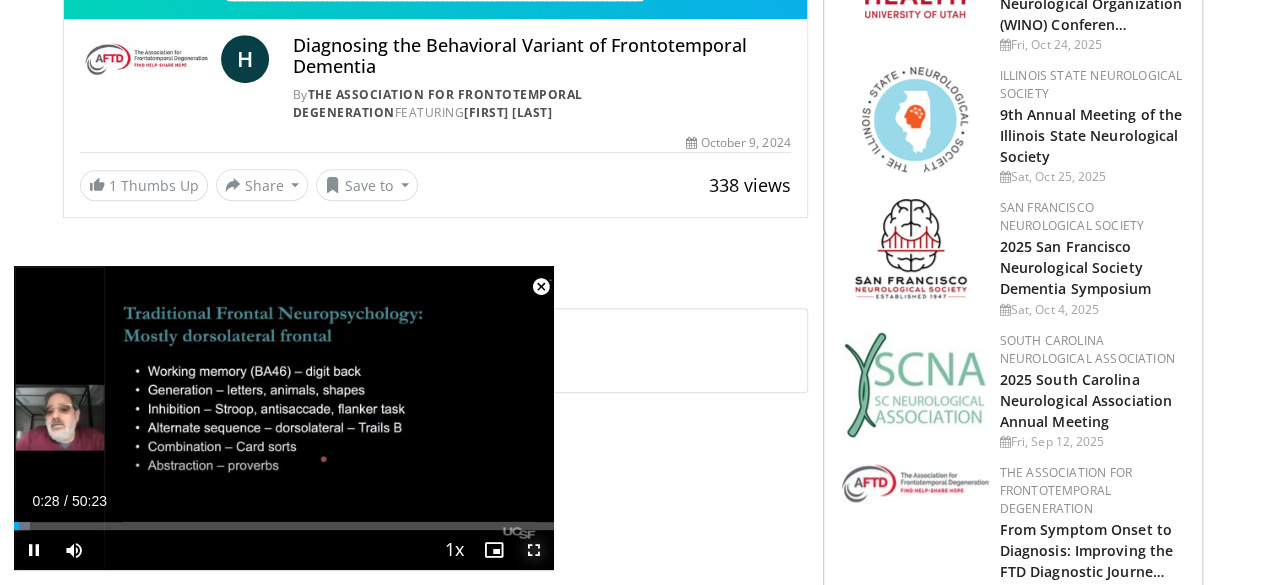 click at bounding box center (534, 550) 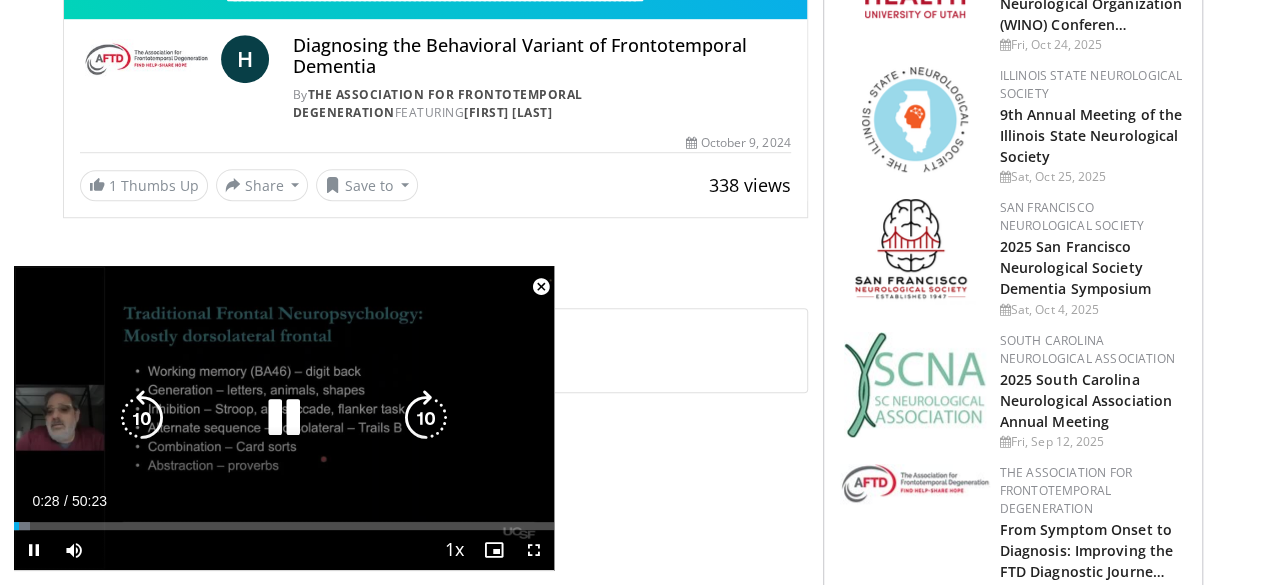 scroll, scrollTop: 178, scrollLeft: 0, axis: vertical 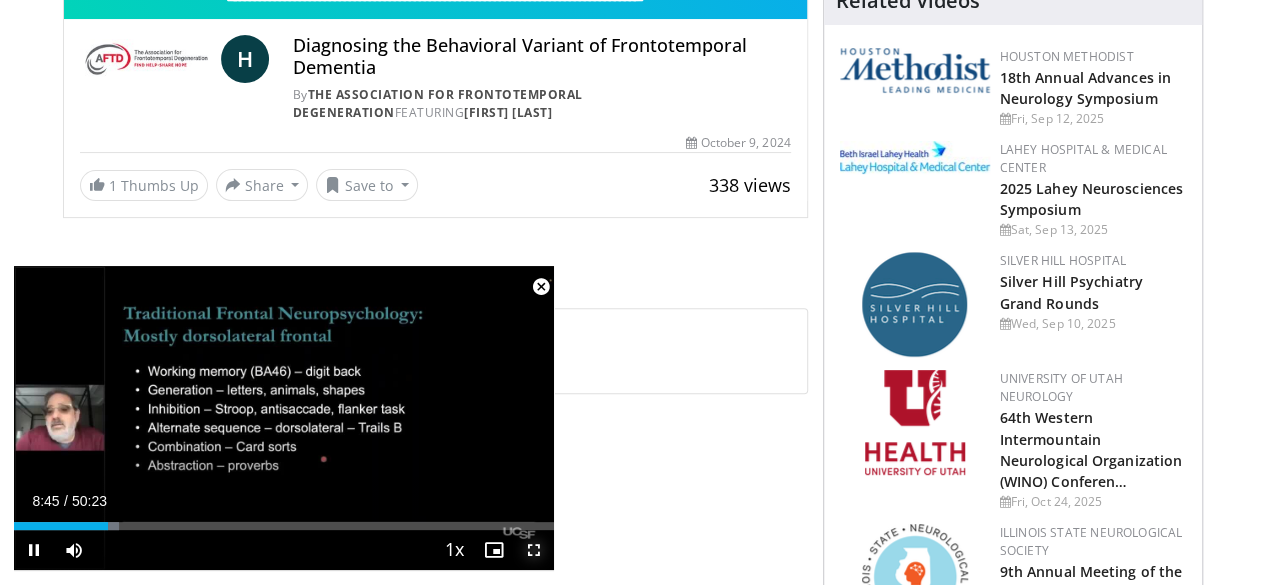 click at bounding box center (534, 550) 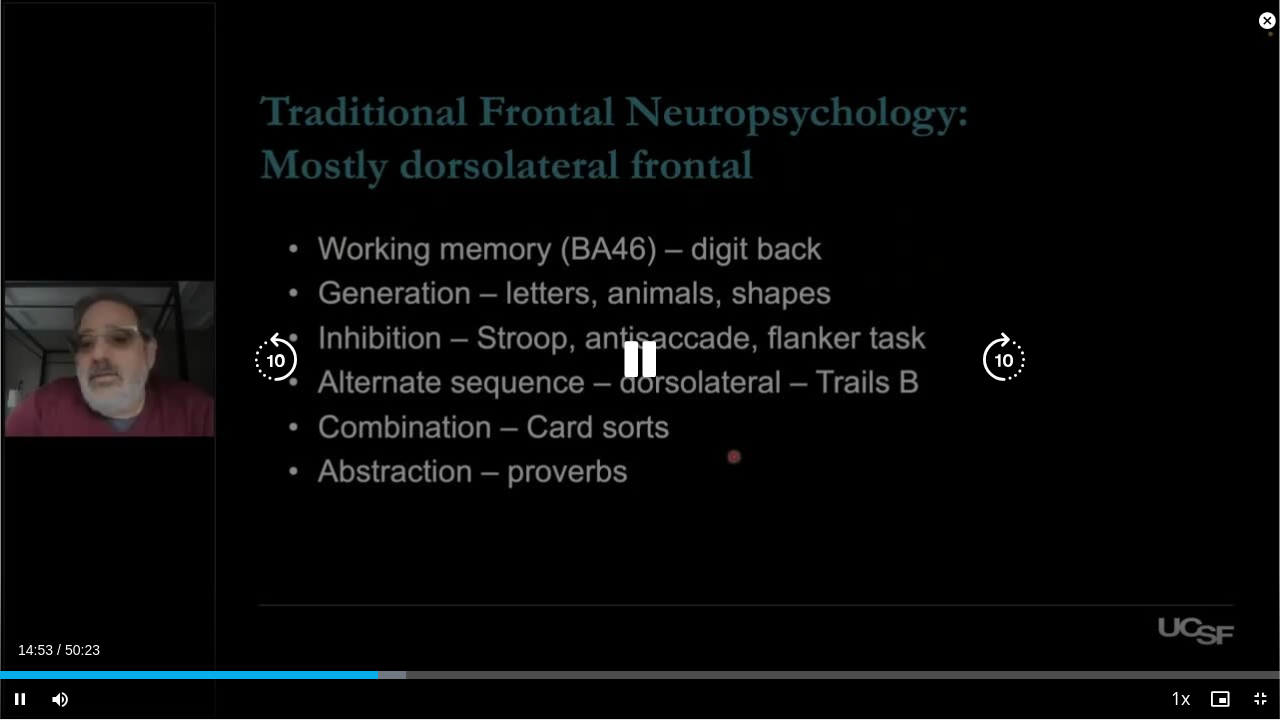 click on "10 seconds
Tap to unmute" at bounding box center (640, 359) 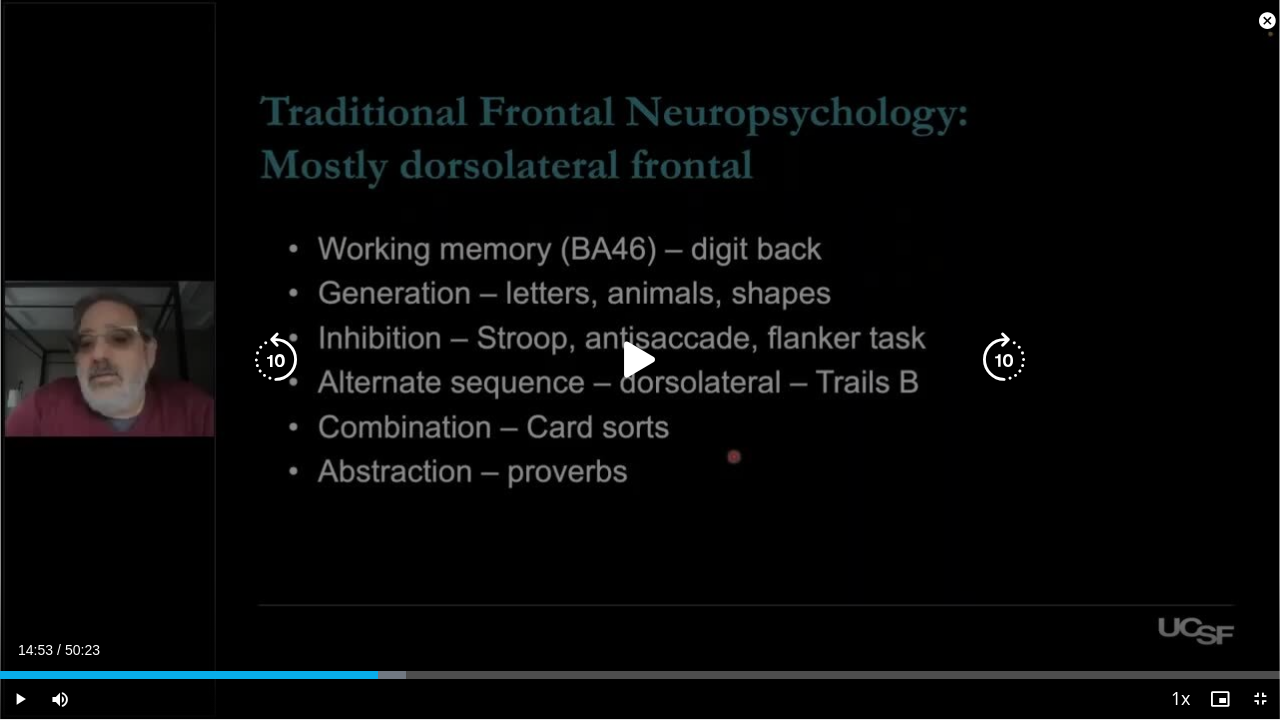 click on "10 seconds
Tap to unmute" at bounding box center (640, 359) 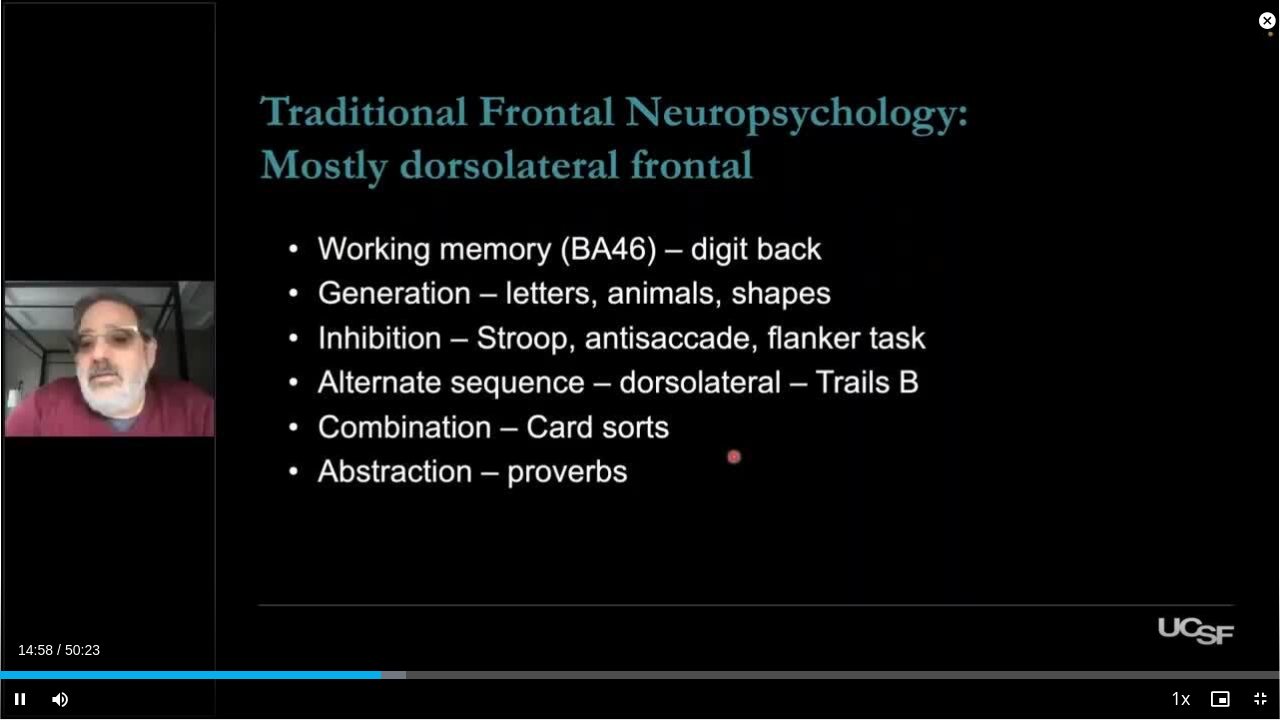 click on "10 seconds
Tap to unmute" at bounding box center [640, 359] 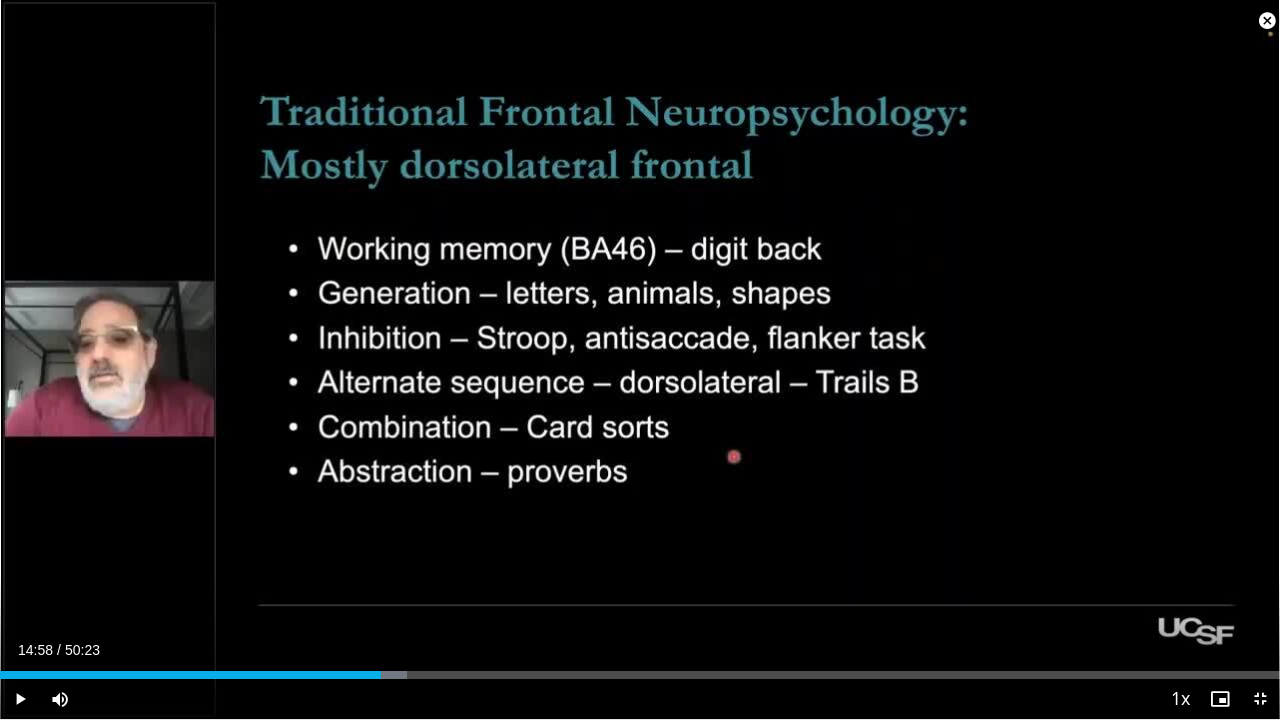 click on "10 seconds
Tap to unmute" at bounding box center [640, 359] 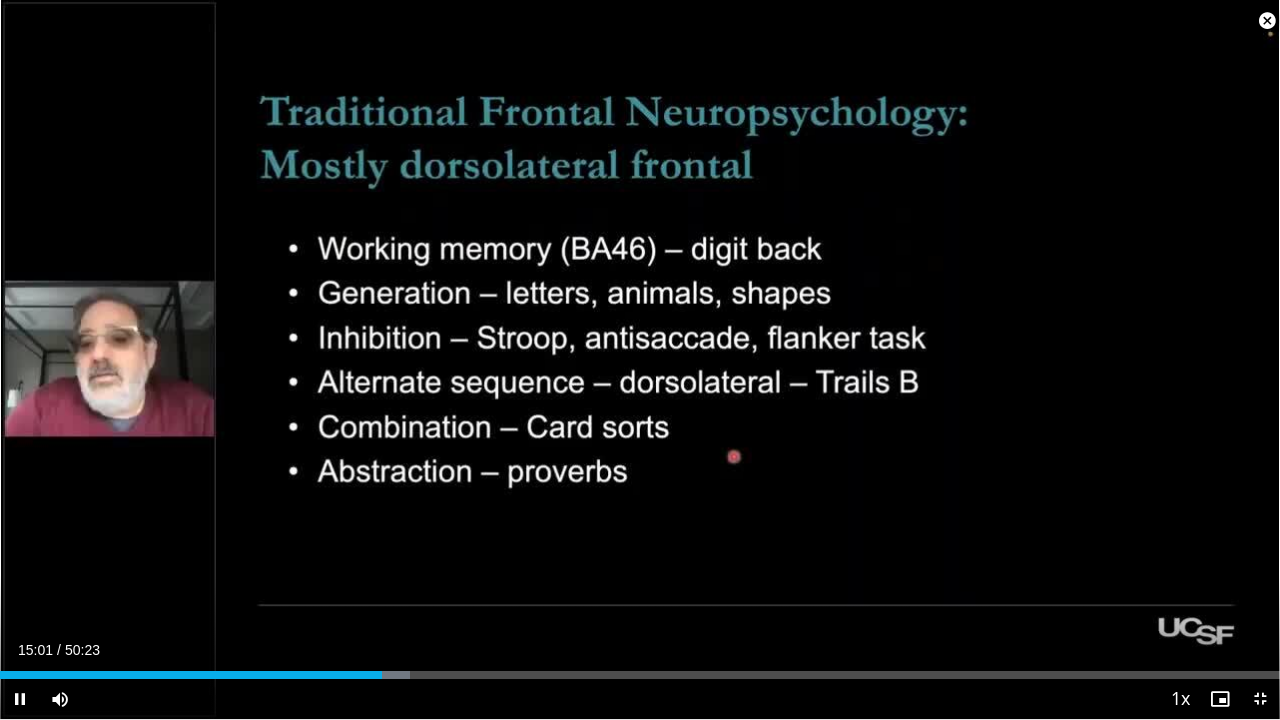 click on "10 seconds
Tap to unmute" at bounding box center [640, 359] 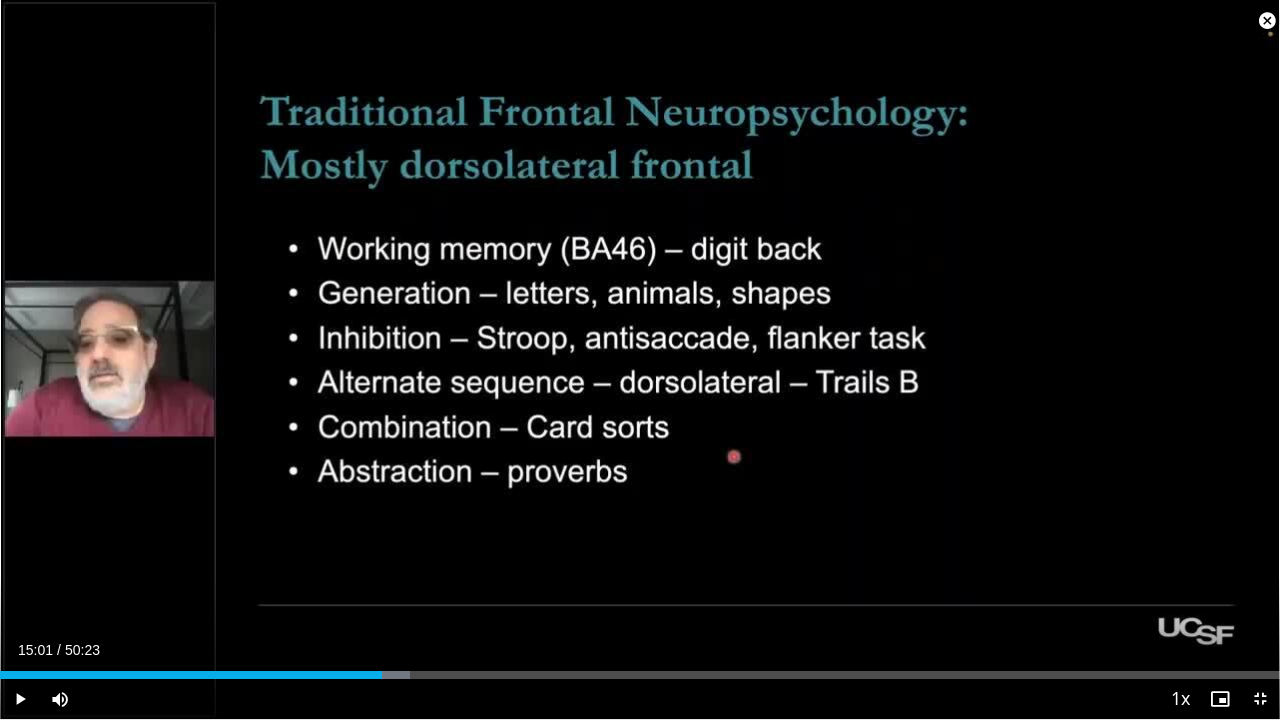 click on "10 seconds
Tap to unmute" at bounding box center [640, 359] 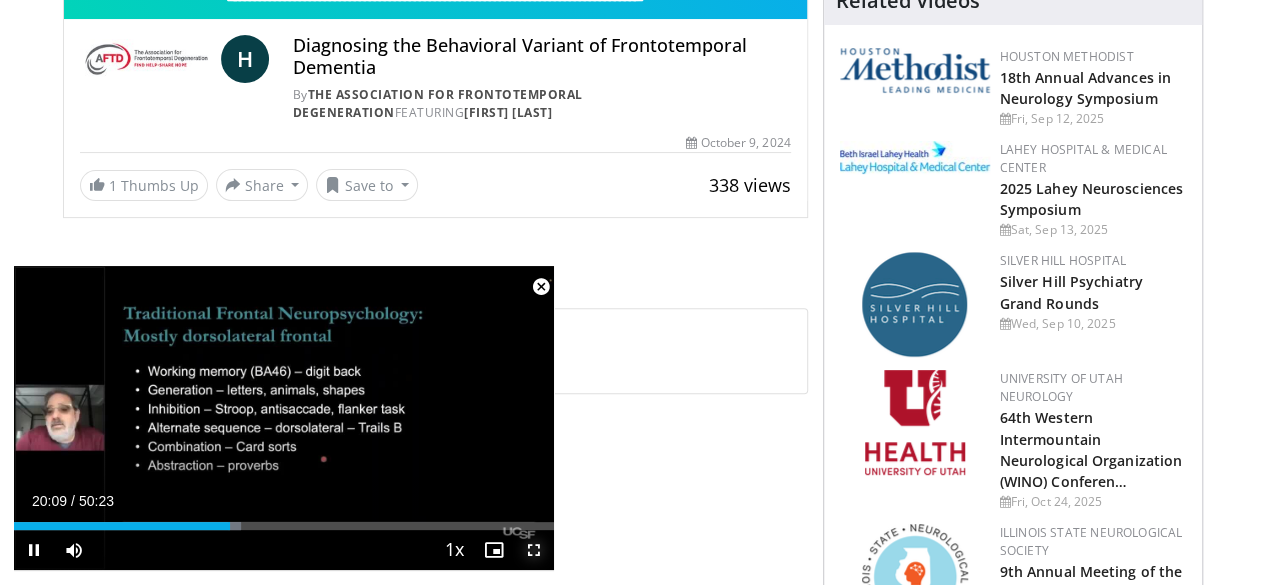 click at bounding box center (534, 550) 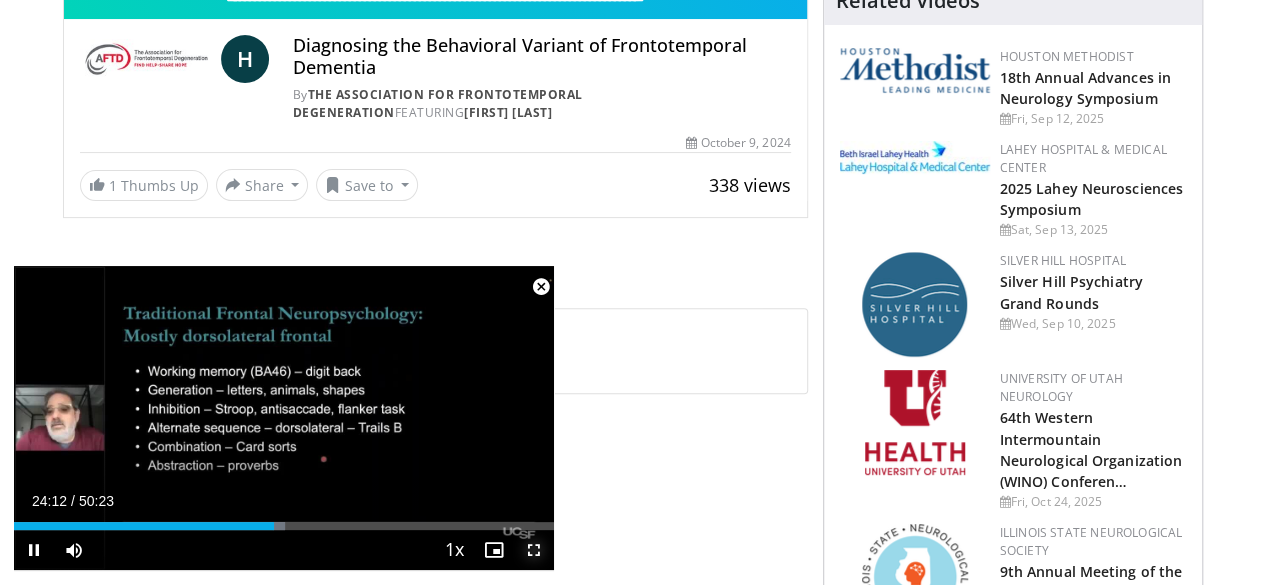 click at bounding box center (534, 550) 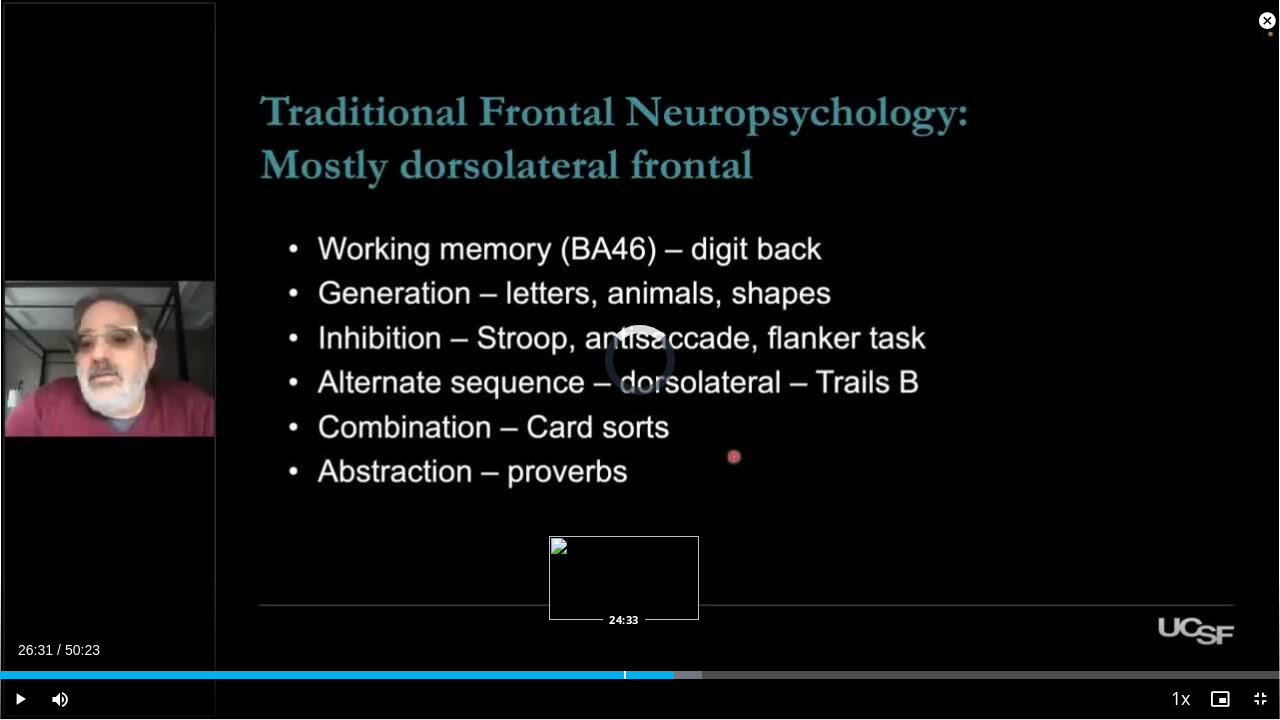 click on "Loaded :  [PERCENT]% [TIME] [TIME]" at bounding box center (640, 669) 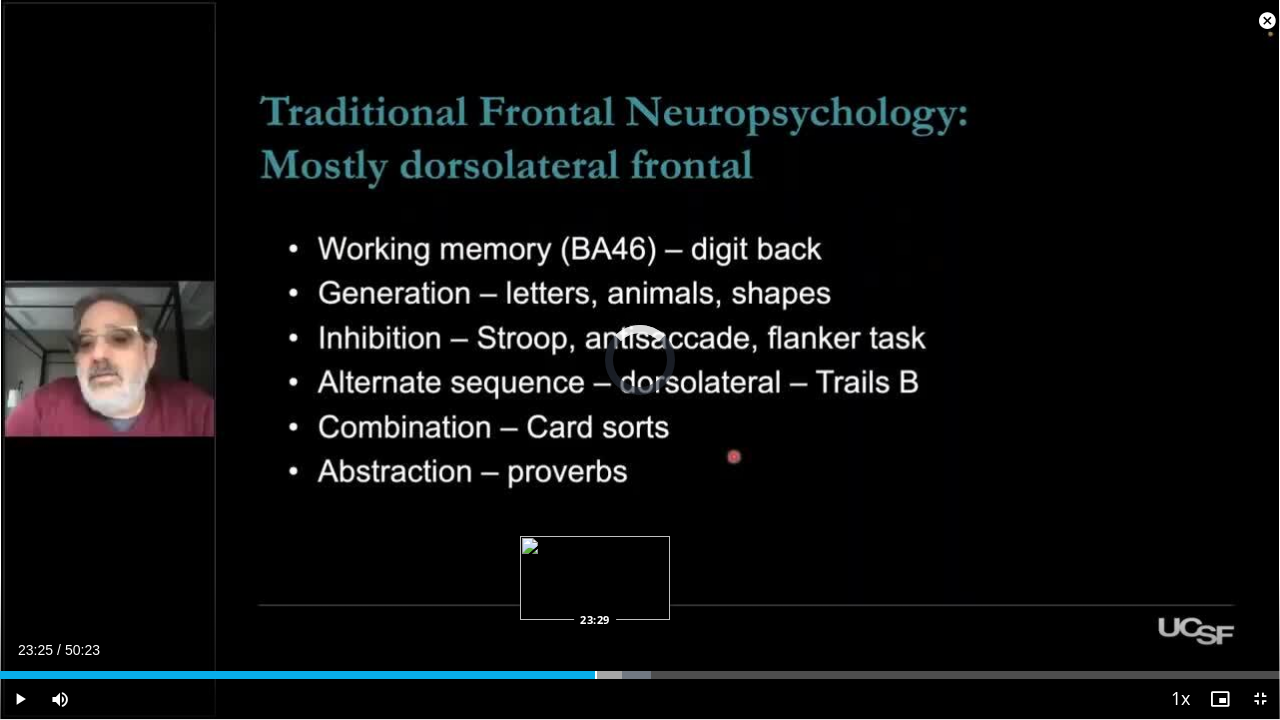 click on "Loaded :  [PERCENT]% [TIME] [TIME]" at bounding box center (640, 669) 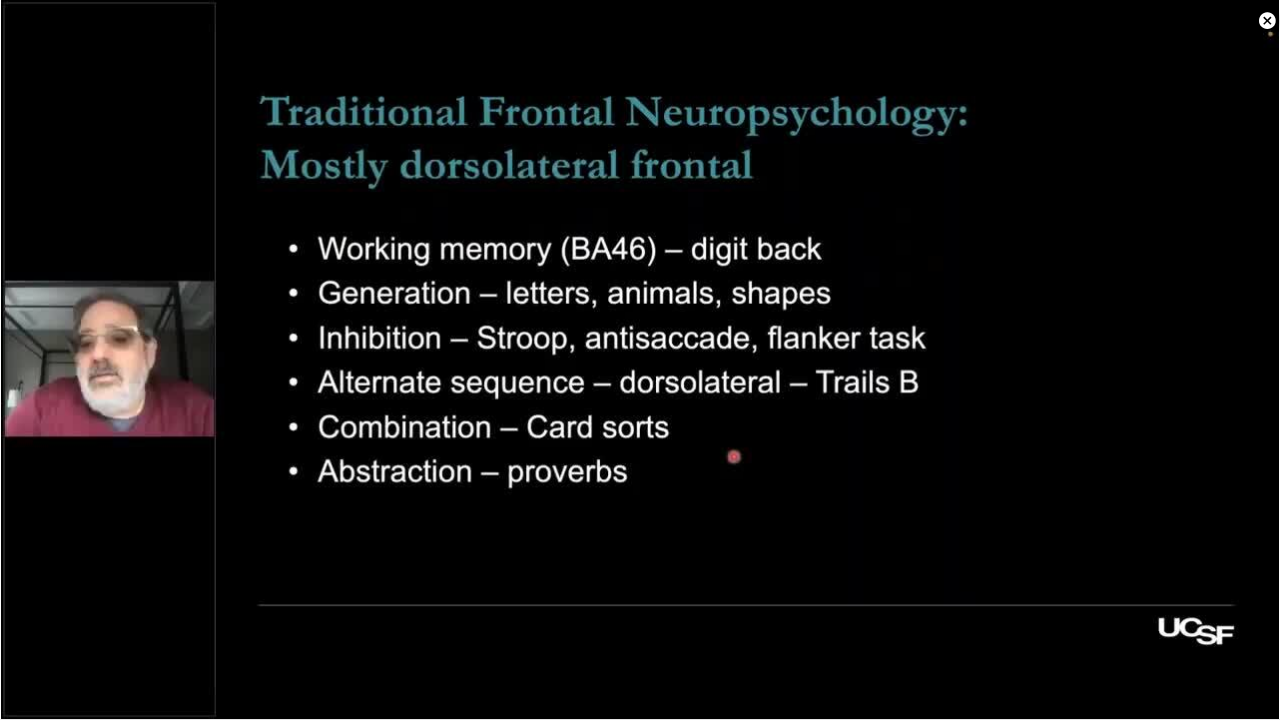 click on "**********" at bounding box center [640, 360] 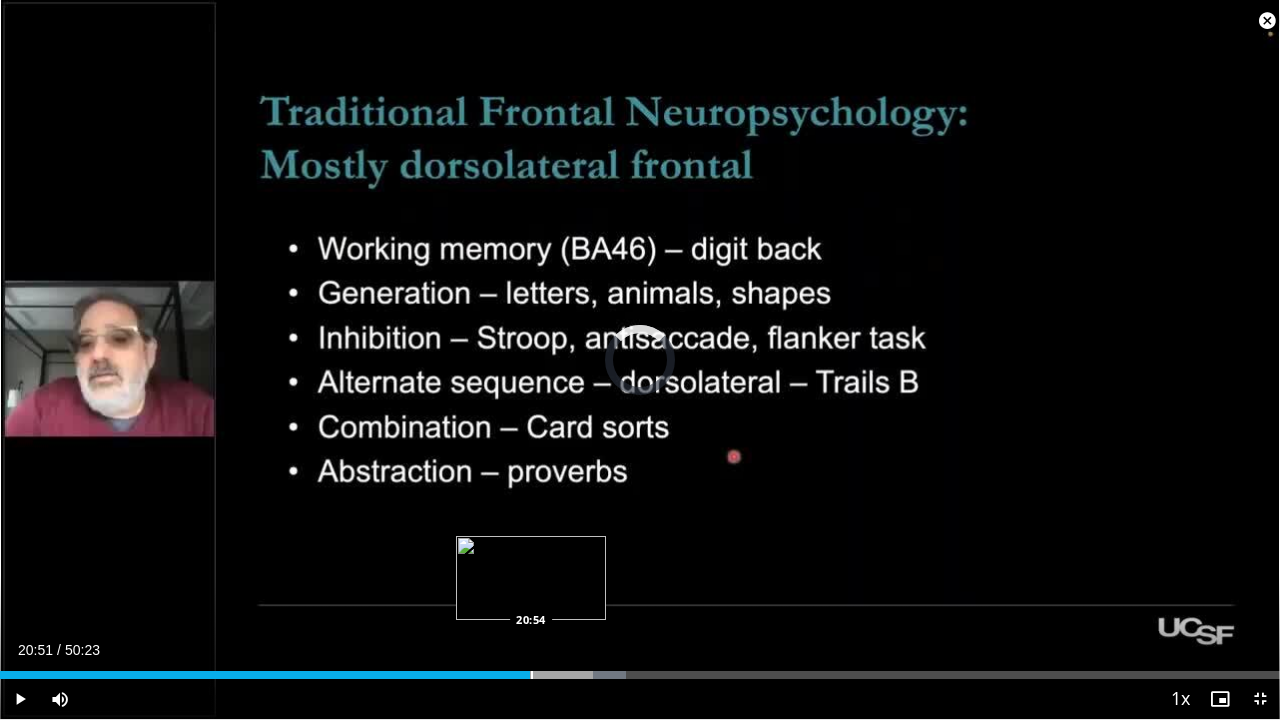 click on "20:51" at bounding box center (265, 675) 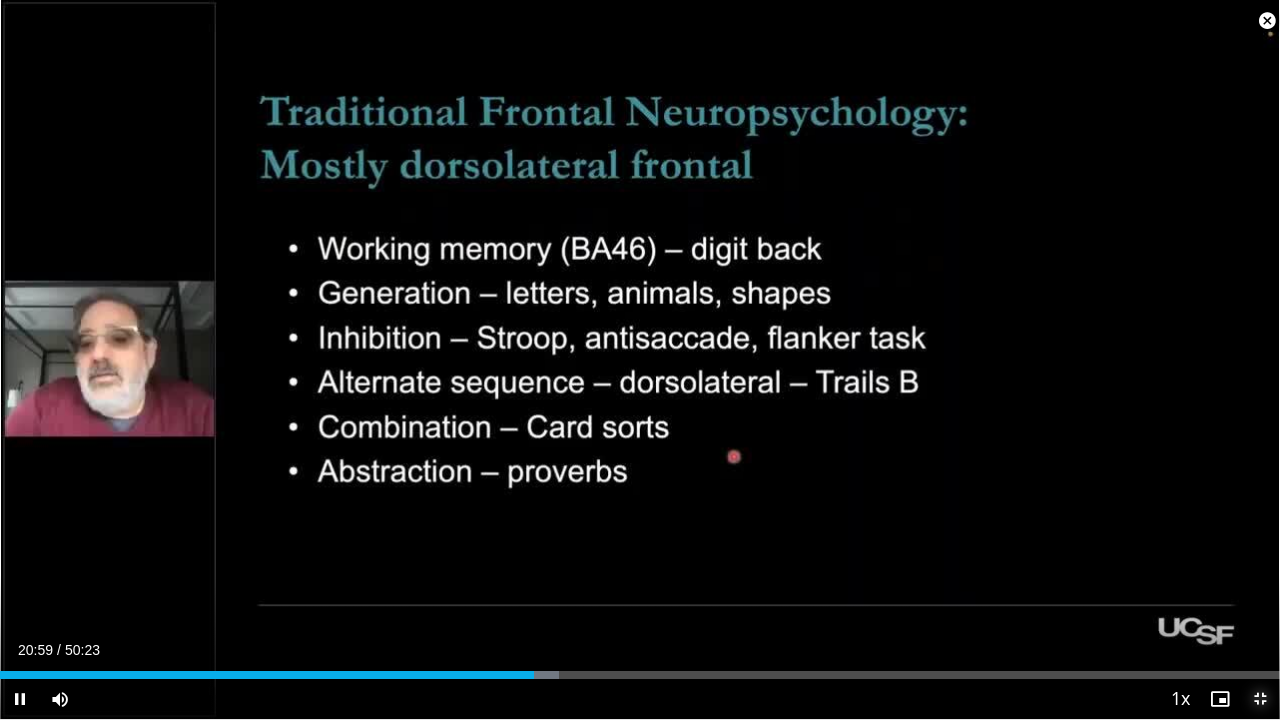 click at bounding box center [1260, 699] 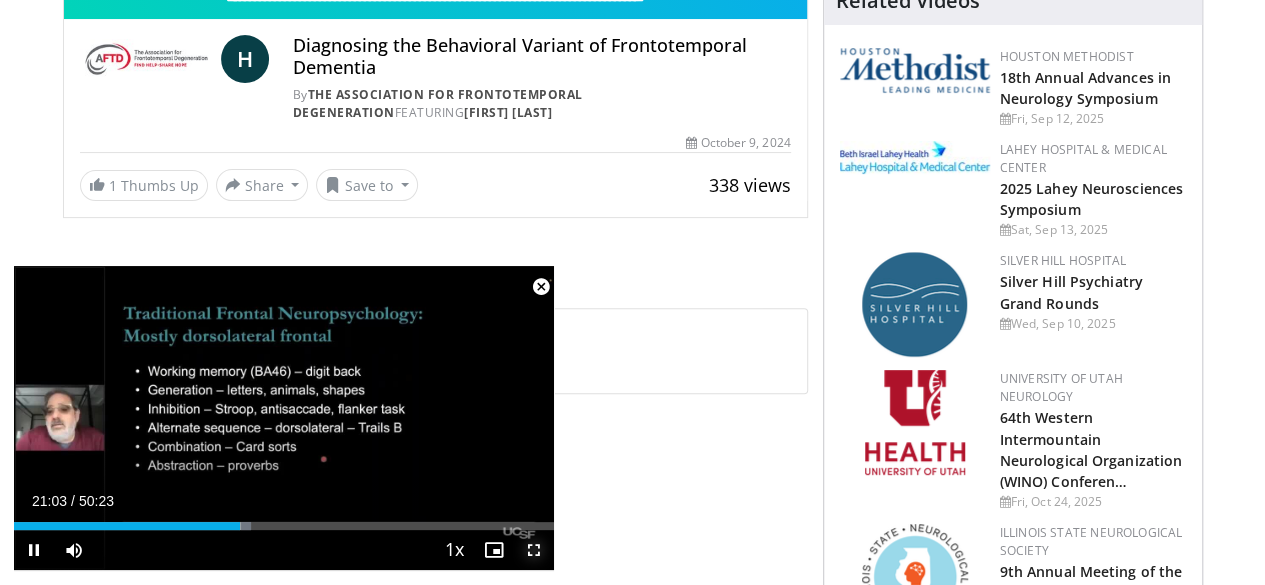 click at bounding box center [534, 550] 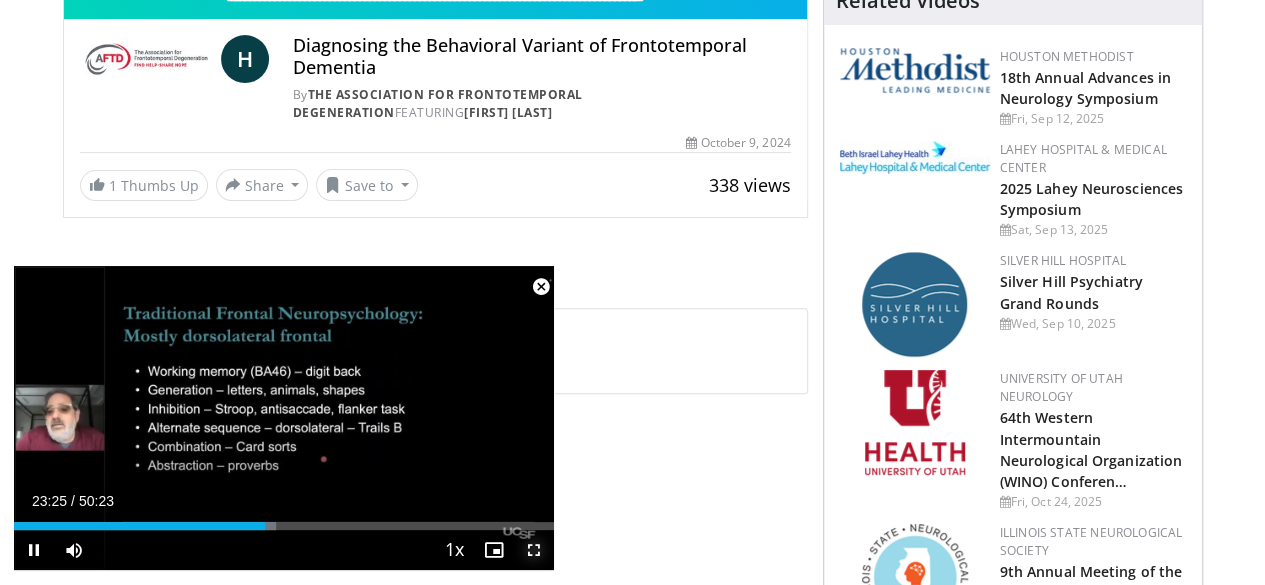 click at bounding box center (534, 550) 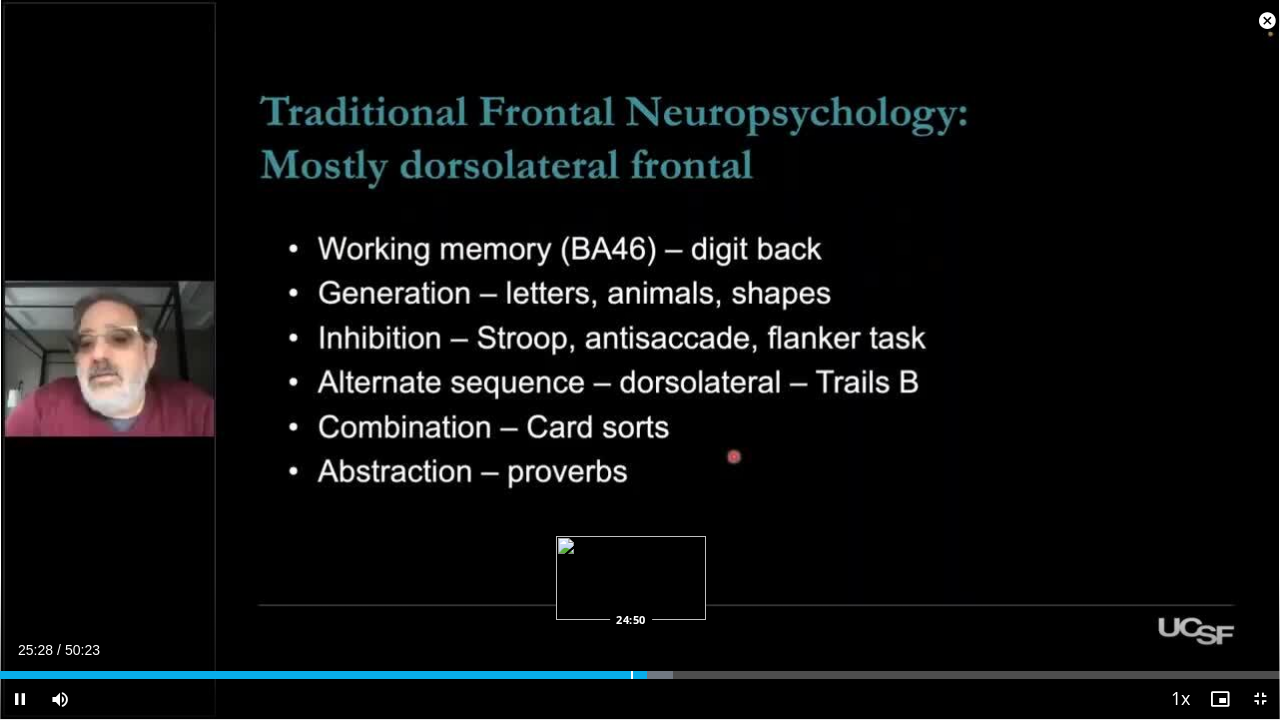click at bounding box center [632, 675] 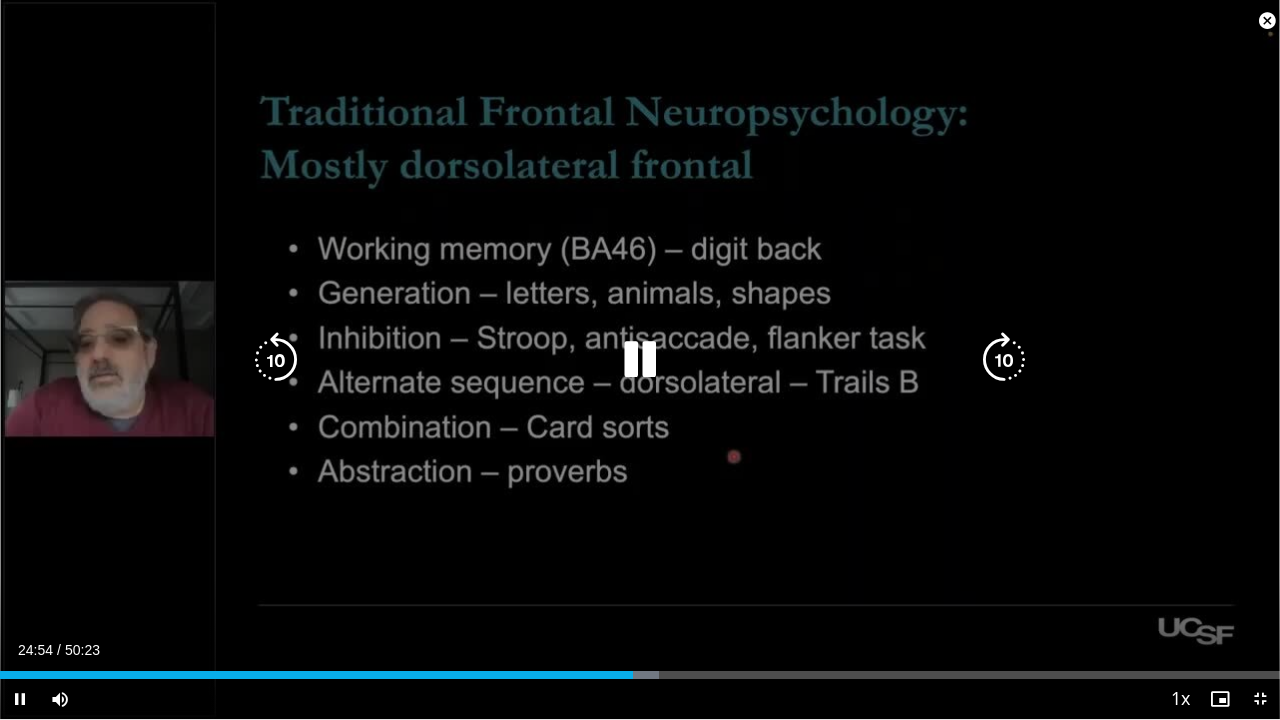 click at bounding box center (640, 360) 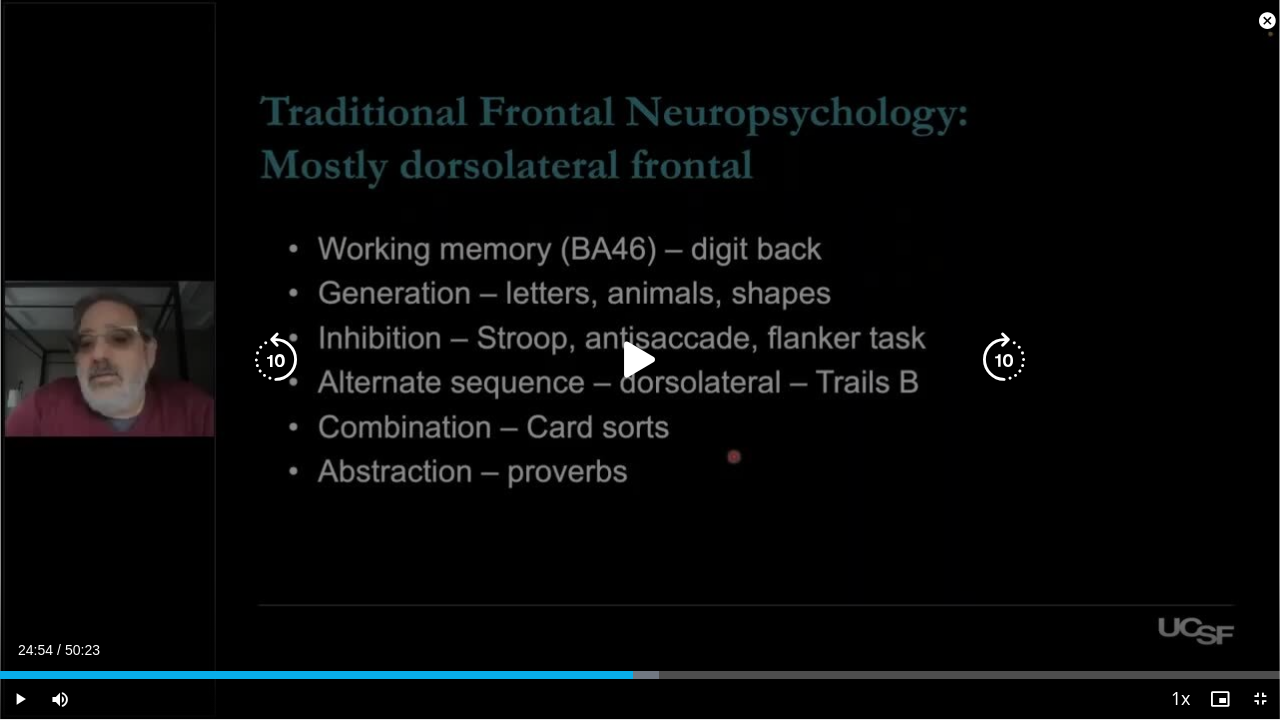 click at bounding box center [640, 360] 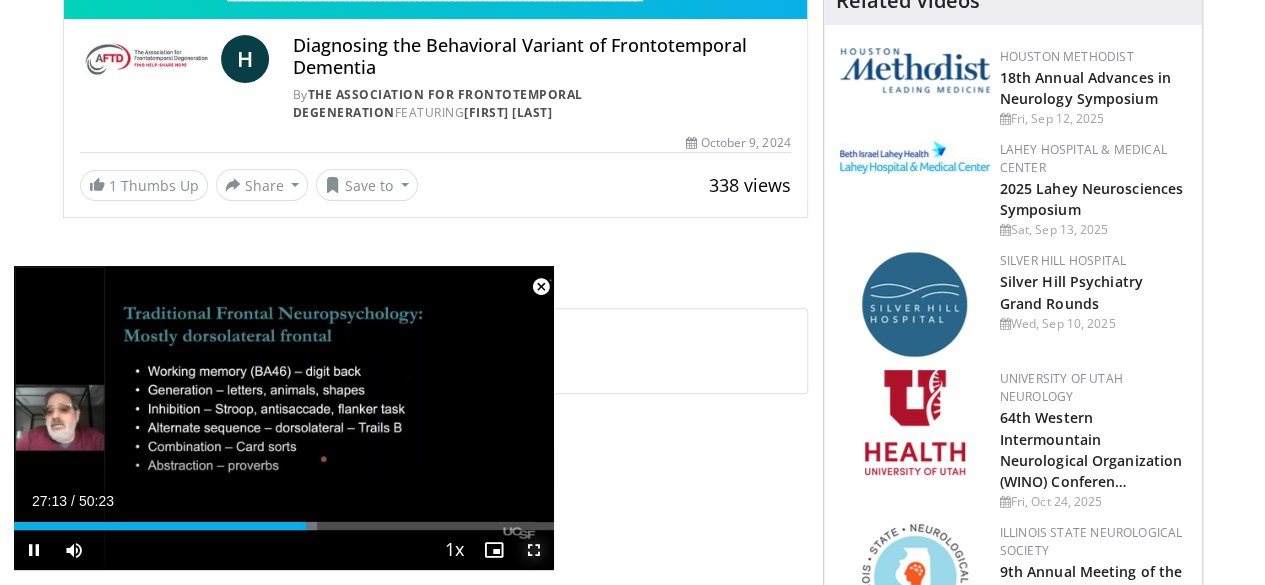 click at bounding box center [534, 550] 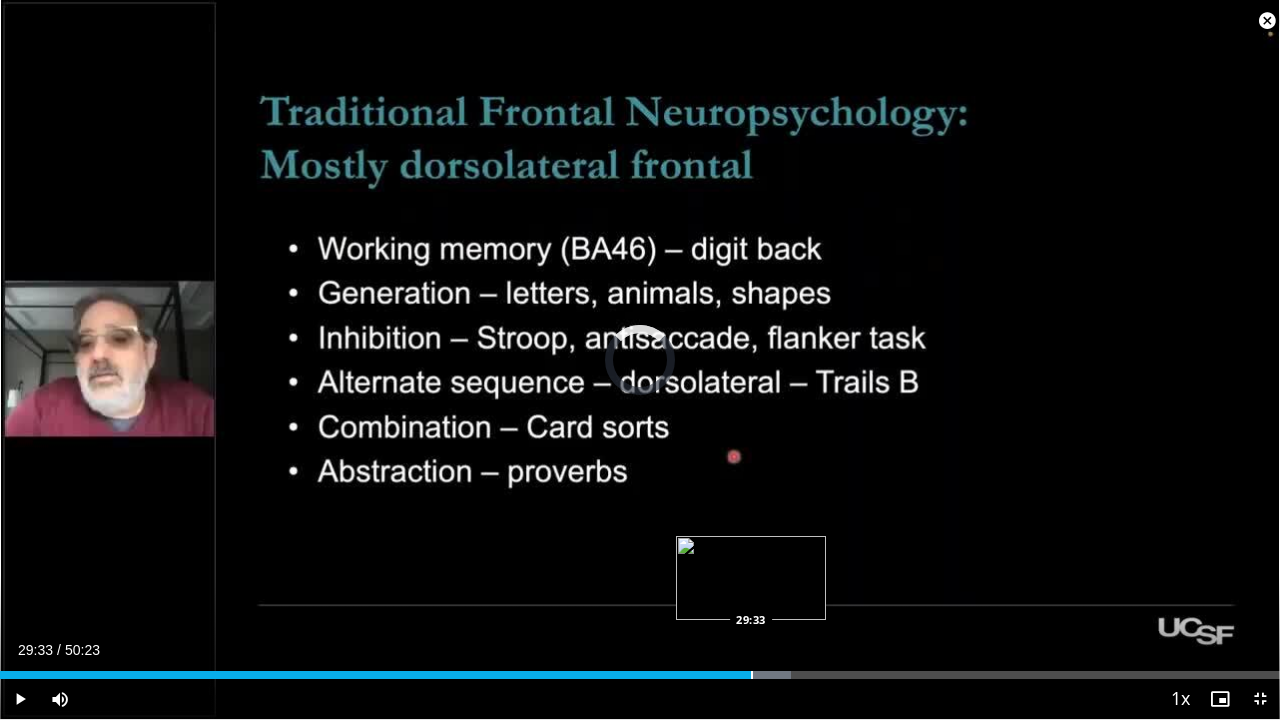 click at bounding box center (752, 675) 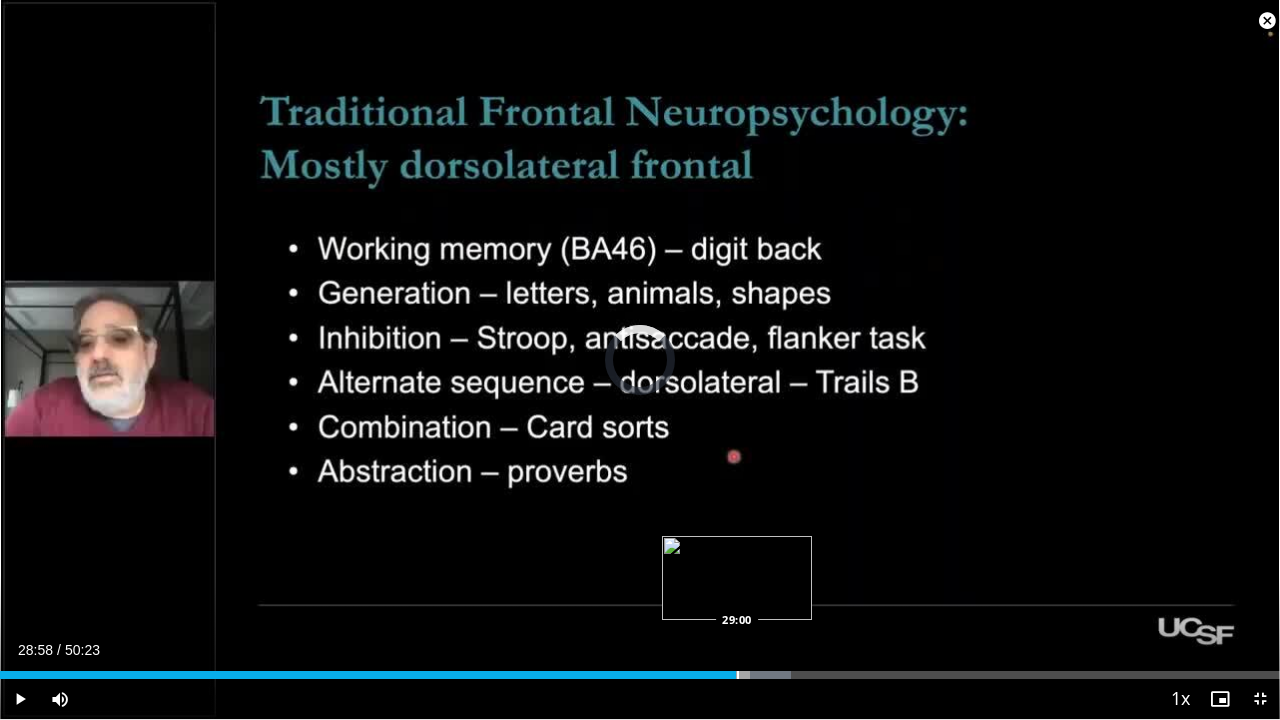 click on "Loaded :  [PERCENT]% [TIME] [TIME]" at bounding box center (640, 669) 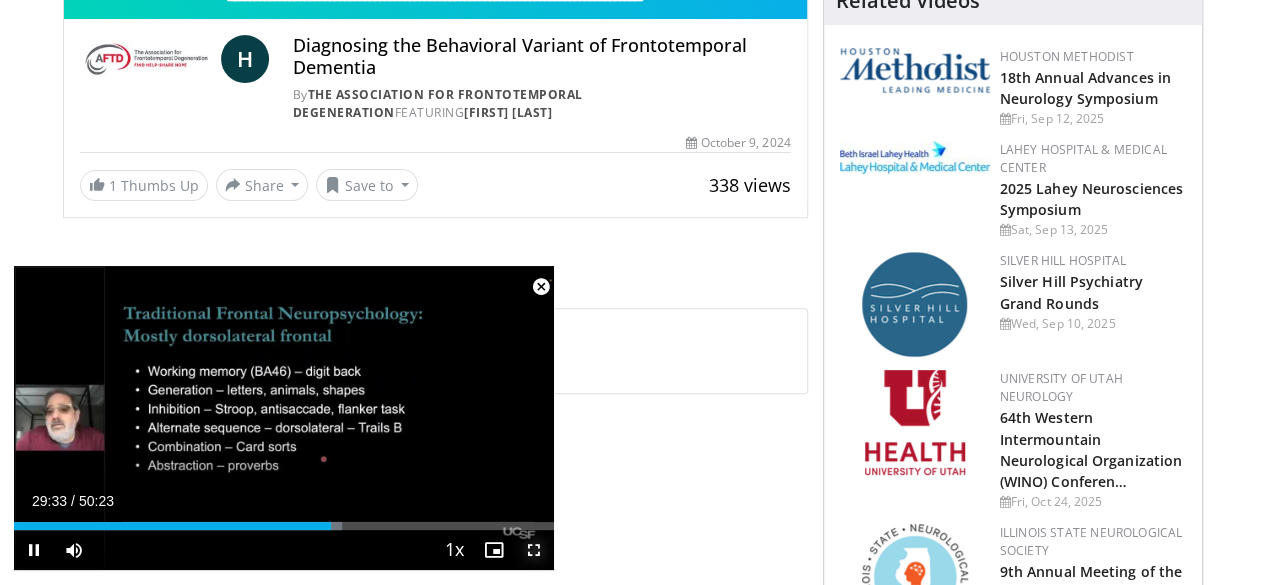 click at bounding box center (534, 550) 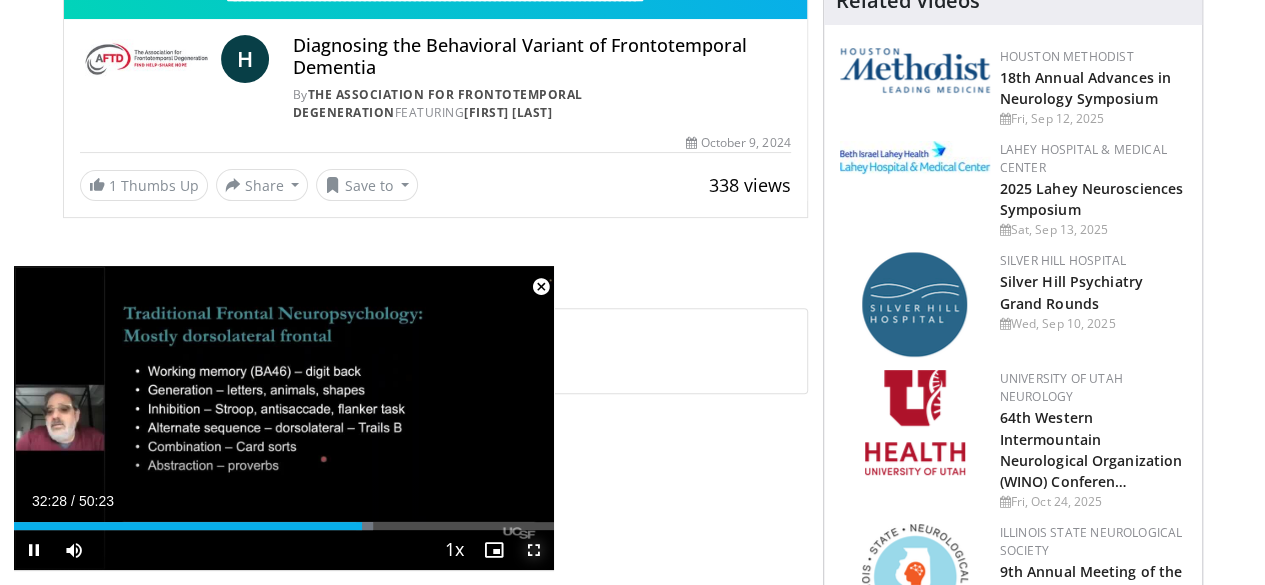 click at bounding box center [534, 550] 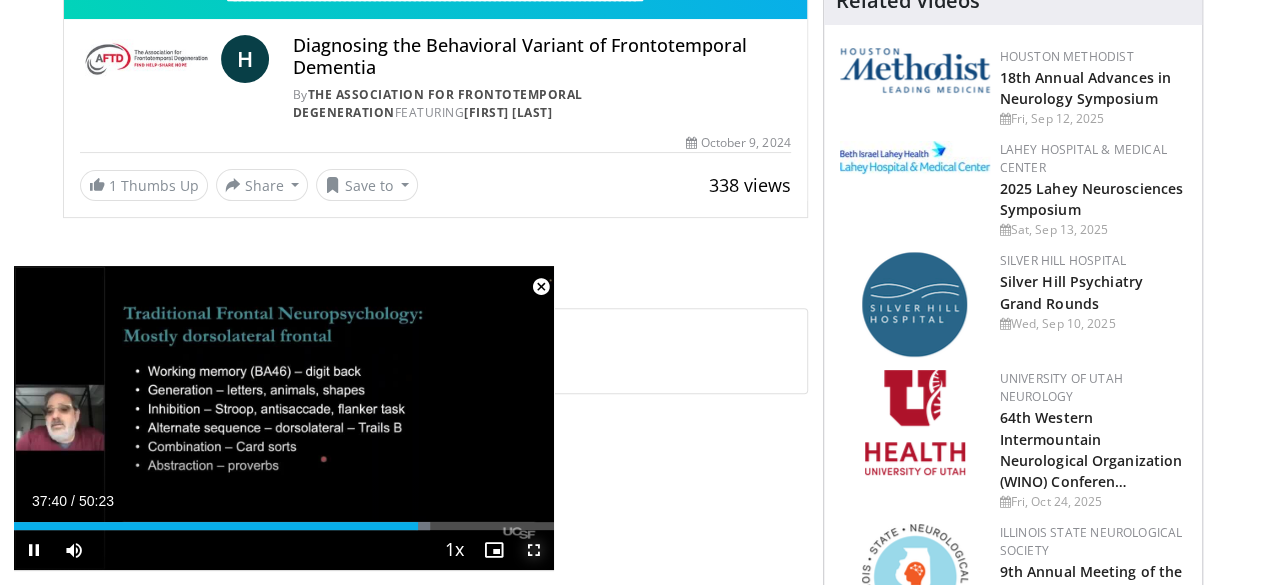 click at bounding box center (534, 550) 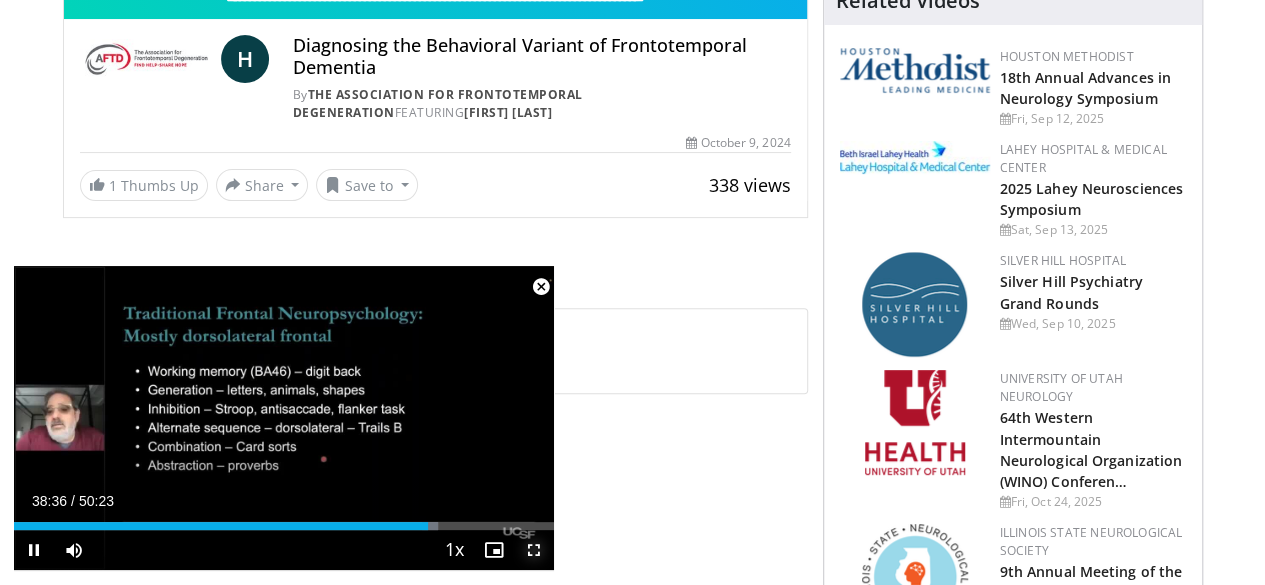 click at bounding box center (534, 550) 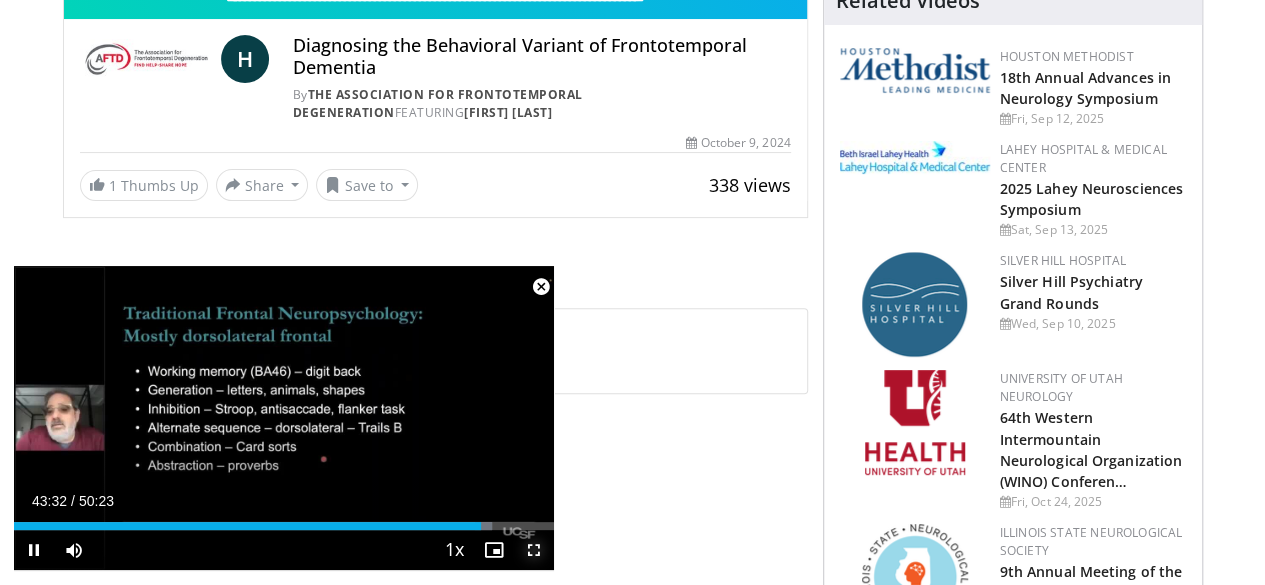 click at bounding box center (534, 550) 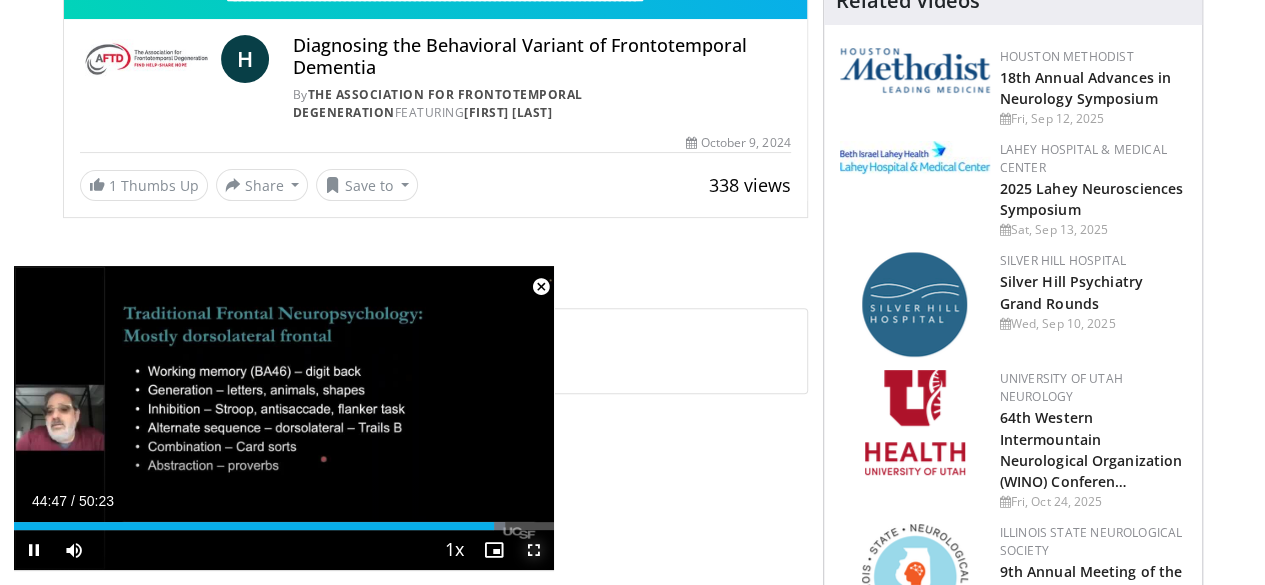 click at bounding box center [534, 550] 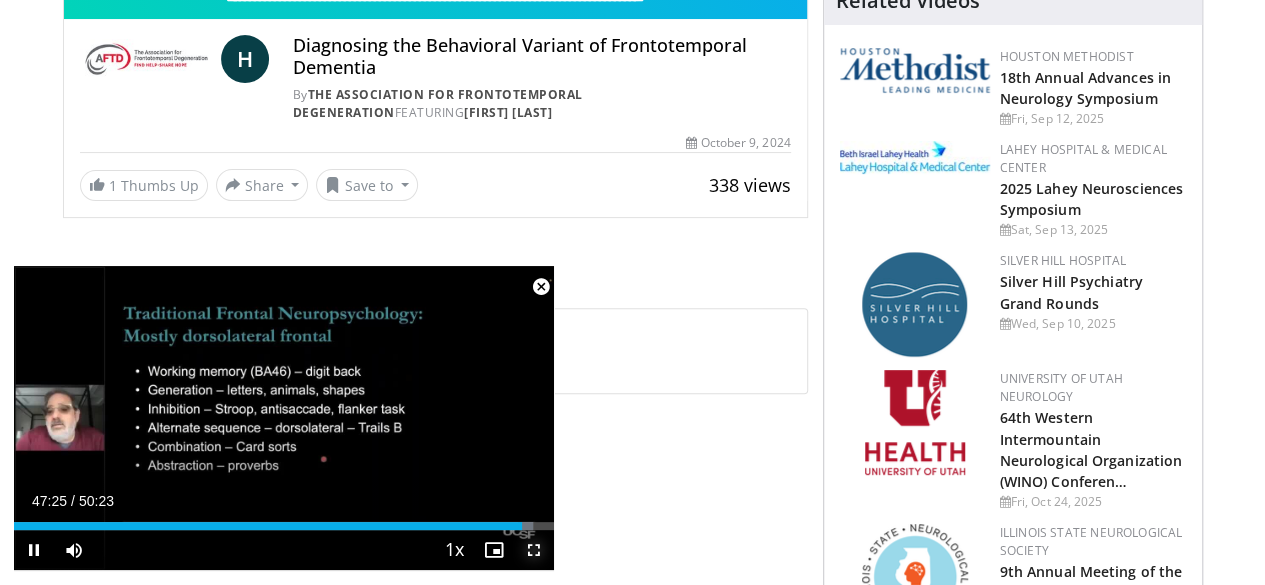 click at bounding box center (534, 550) 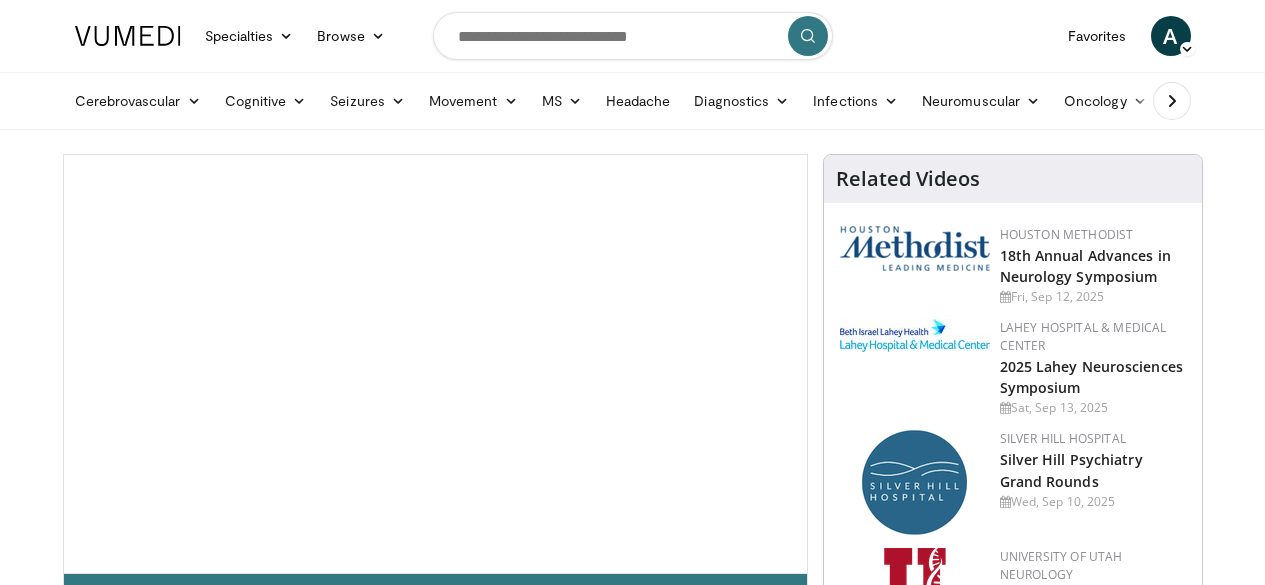 scroll, scrollTop: 0, scrollLeft: 0, axis: both 